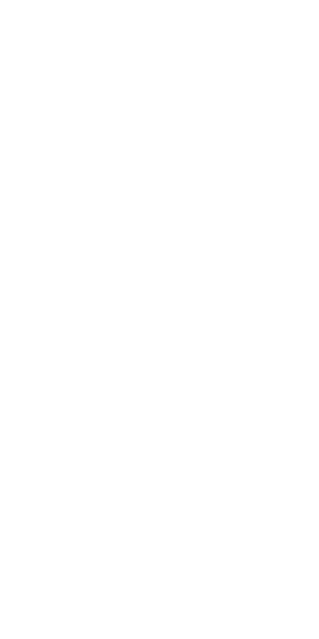 scroll, scrollTop: 0, scrollLeft: 0, axis: both 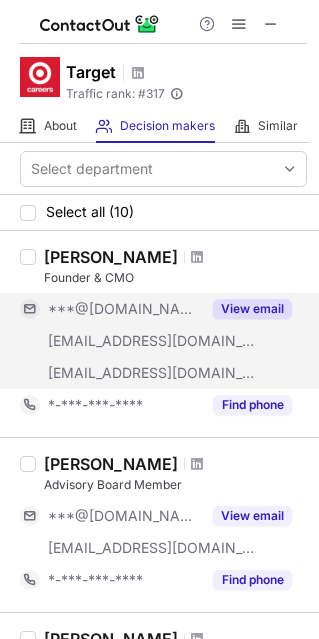 click on "View email" at bounding box center (252, 309) 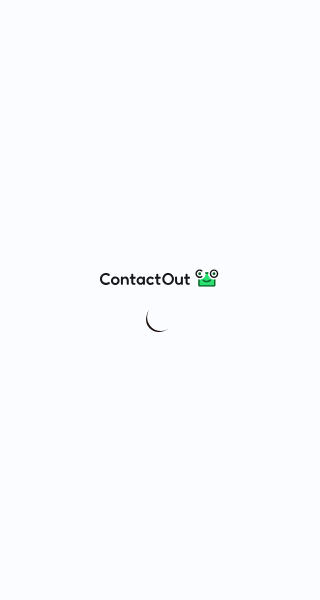 scroll, scrollTop: 0, scrollLeft: 0, axis: both 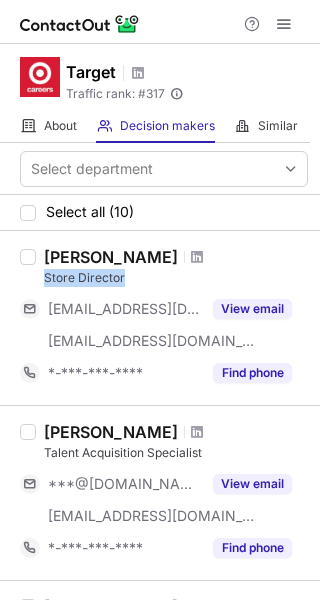 drag, startPoint x: 130, startPoint y: 272, endPoint x: 37, endPoint y: 277, distance: 93.13431 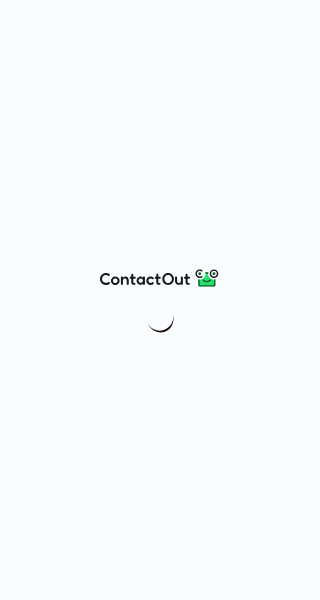 scroll, scrollTop: 0, scrollLeft: 0, axis: both 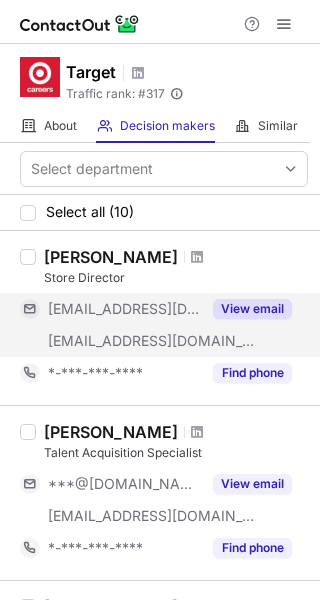click on "View email" at bounding box center [252, 309] 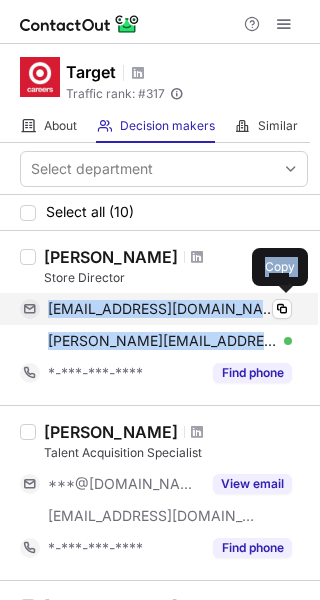 drag, startPoint x: 248, startPoint y: 337, endPoint x: 41, endPoint y: 314, distance: 208.27386 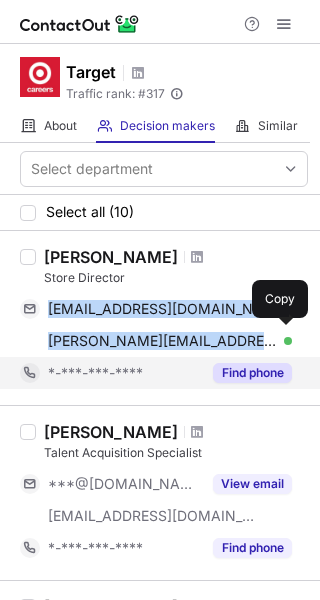 copy on "rosannacv@att.net Verified Copy rosanna.vaden@target.com" 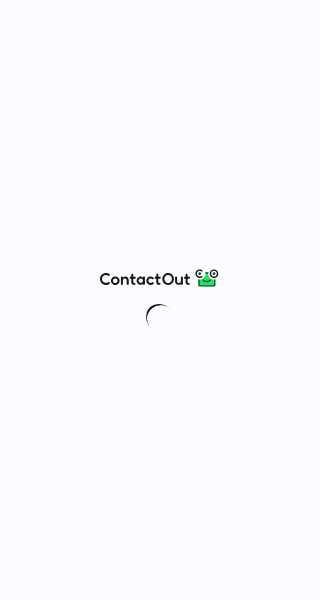 scroll, scrollTop: 0, scrollLeft: 0, axis: both 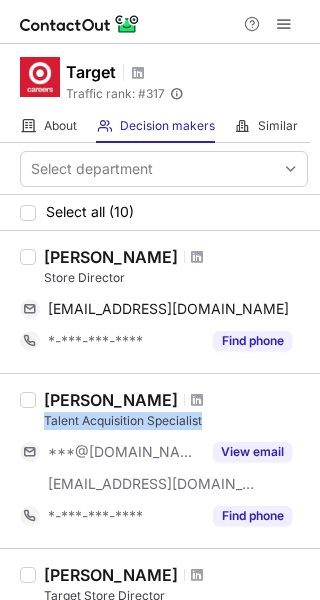 drag, startPoint x: 204, startPoint y: 418, endPoint x: 39, endPoint y: 428, distance: 165.30275 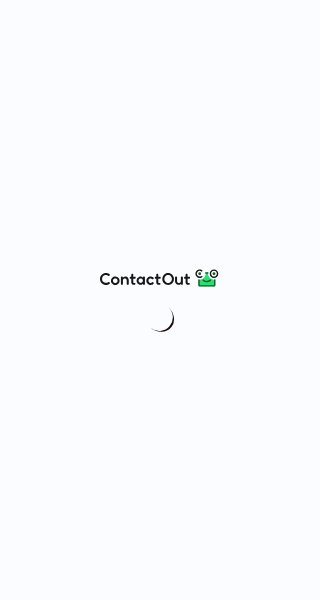 scroll, scrollTop: 0, scrollLeft: 0, axis: both 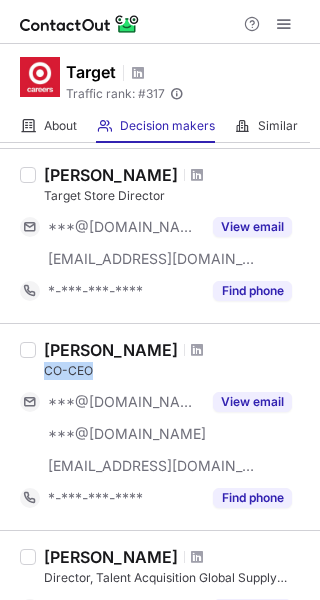 drag, startPoint x: 107, startPoint y: 369, endPoint x: 45, endPoint y: 377, distance: 62.514 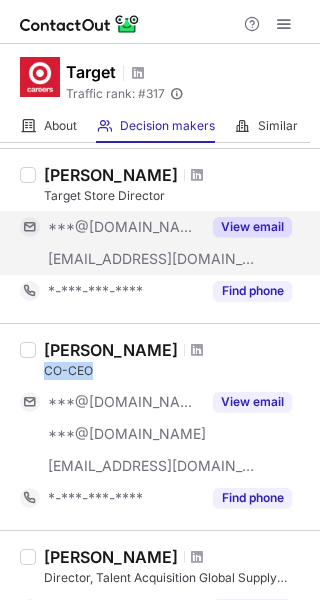 copy on "CO-CEO" 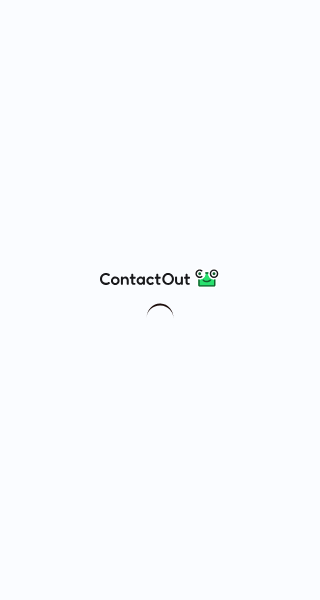 scroll, scrollTop: 0, scrollLeft: 0, axis: both 